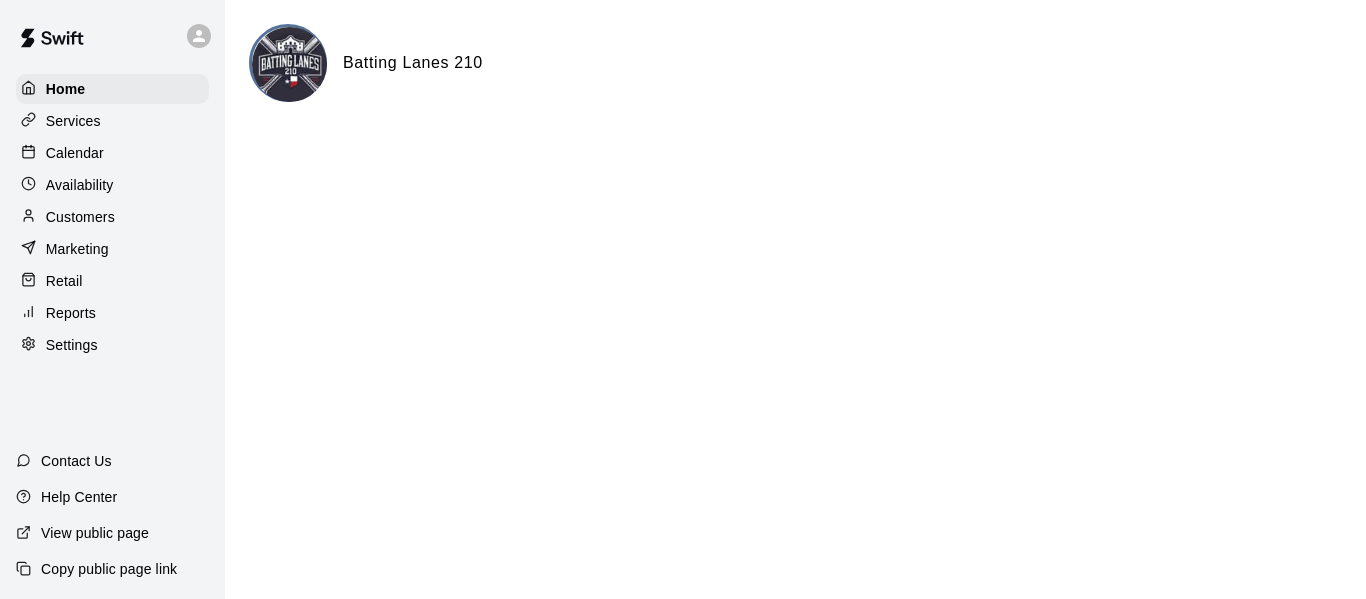 scroll, scrollTop: 0, scrollLeft: 0, axis: both 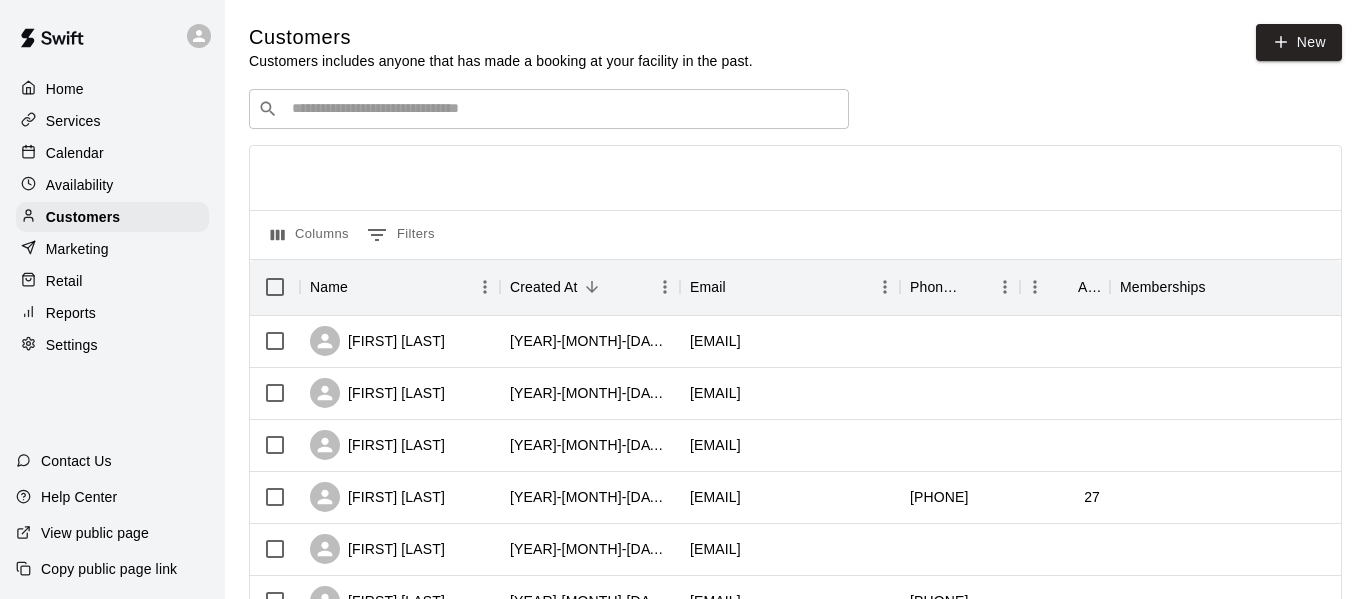 click on "​ ​" at bounding box center (549, 109) 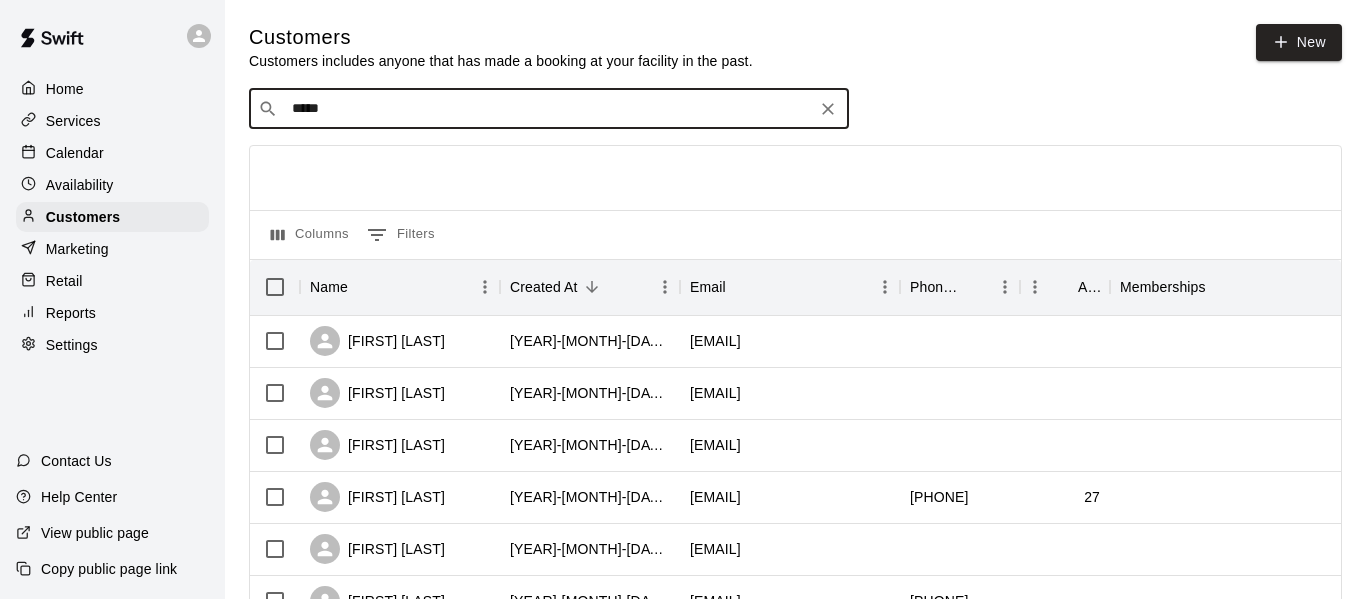 click on "*****" at bounding box center [548, 109] 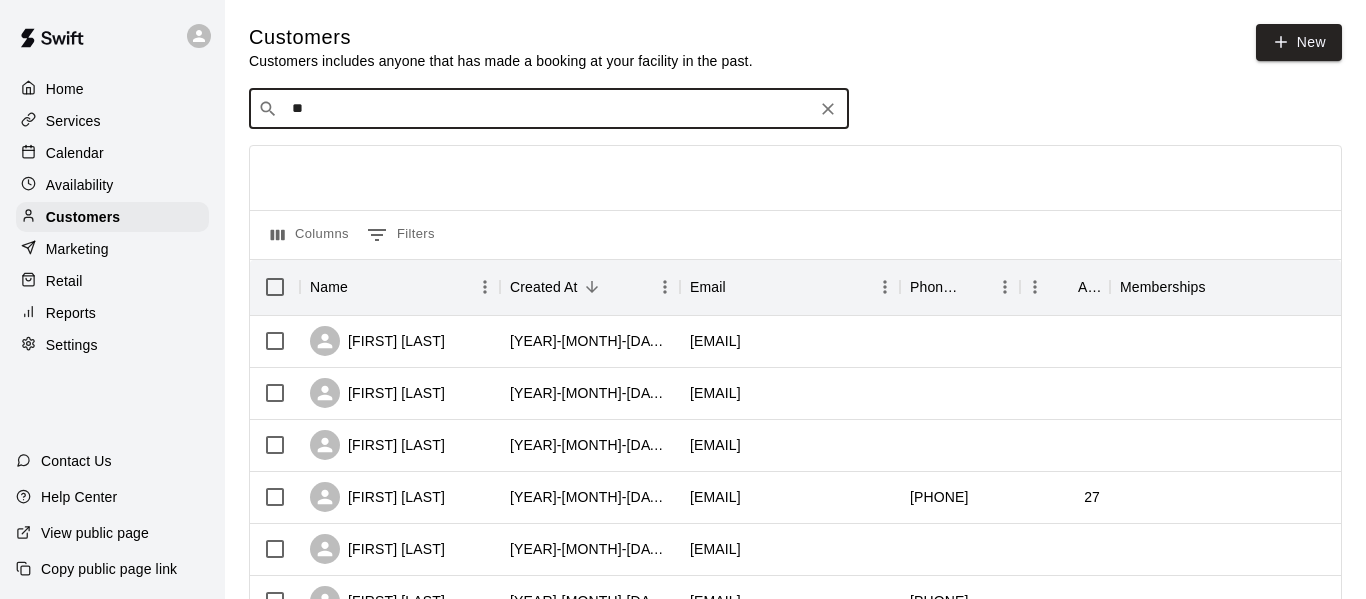 type on "***" 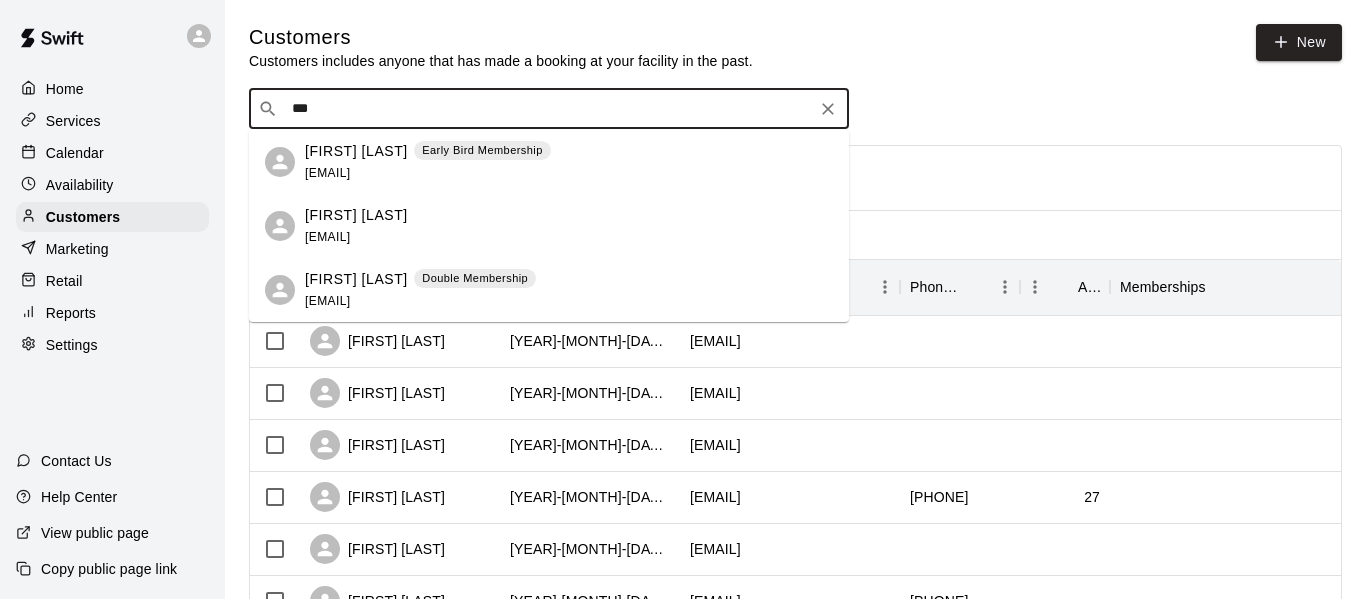 click on "[EMAIL]" at bounding box center (327, 301) 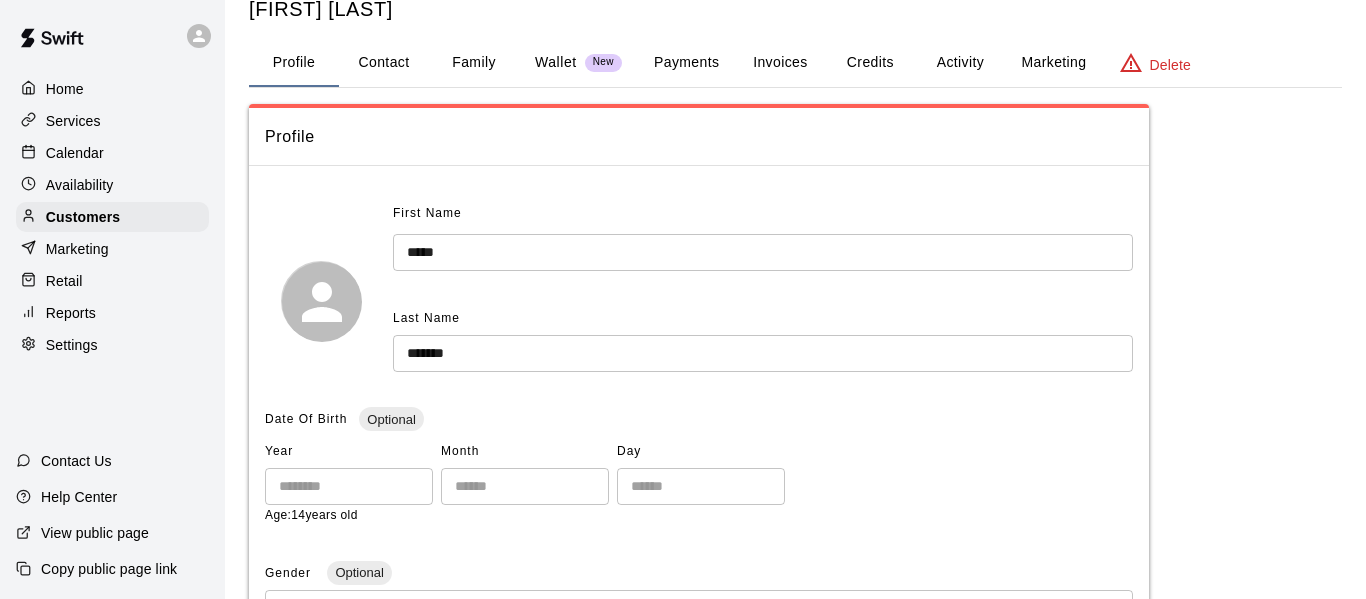 scroll, scrollTop: 0, scrollLeft: 0, axis: both 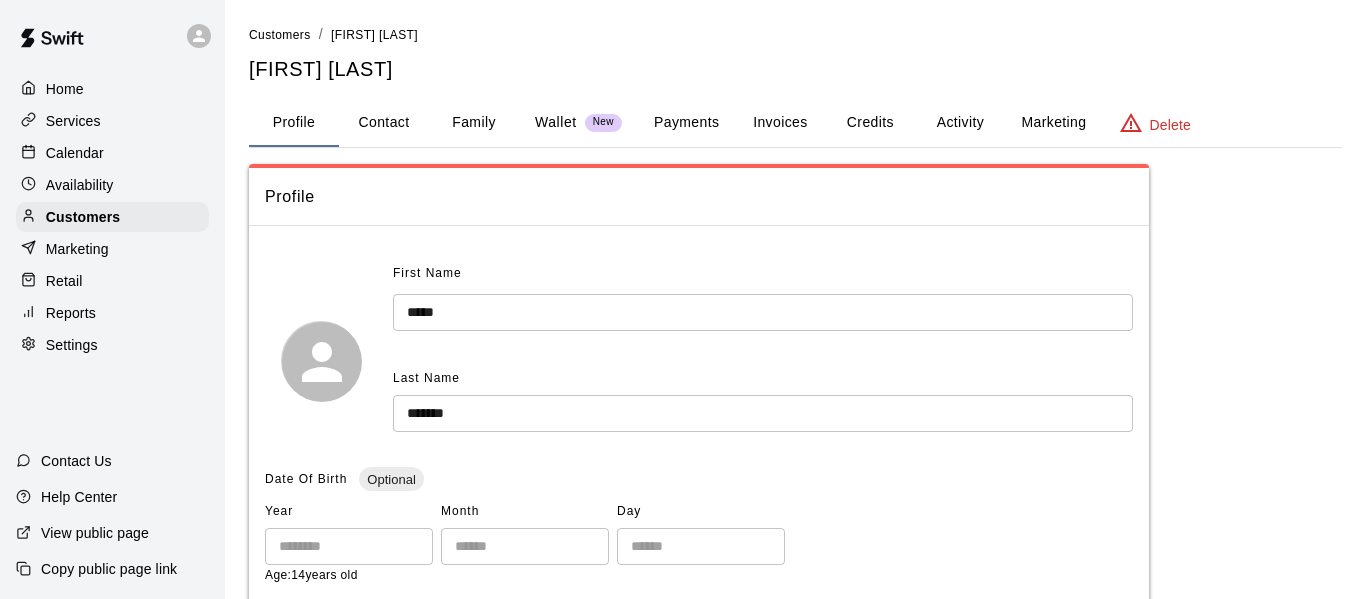 click on "Payments" at bounding box center [686, 123] 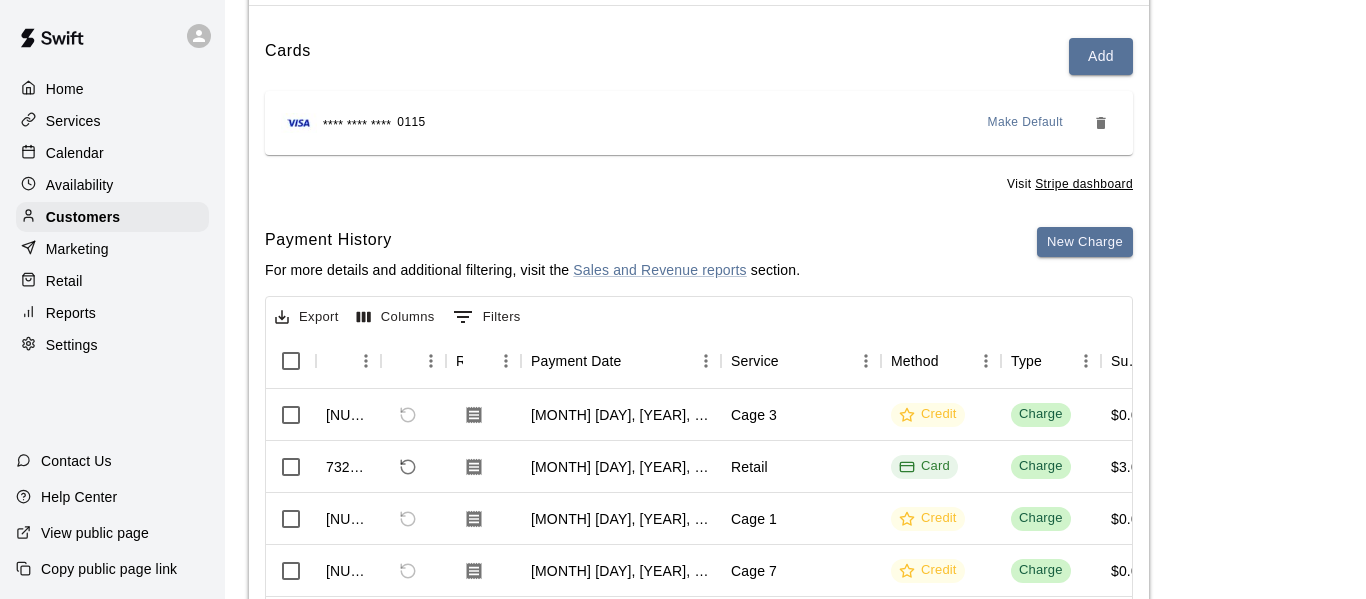 scroll, scrollTop: 0, scrollLeft: 0, axis: both 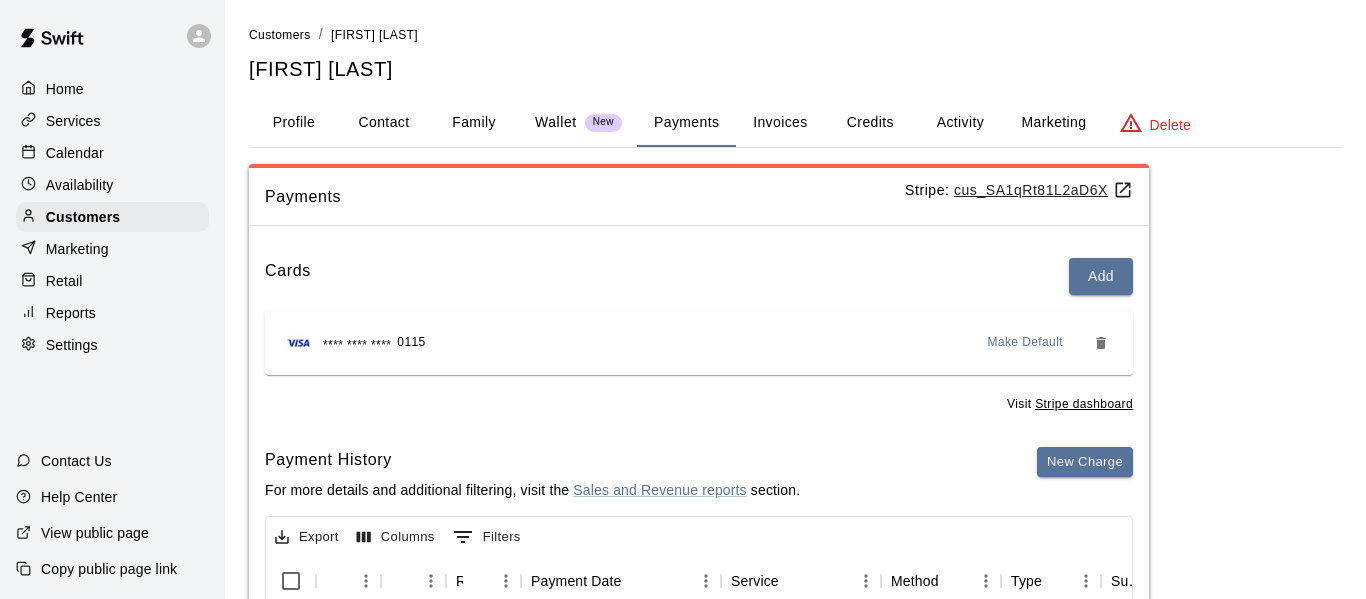 click on "Activity" at bounding box center (960, 123) 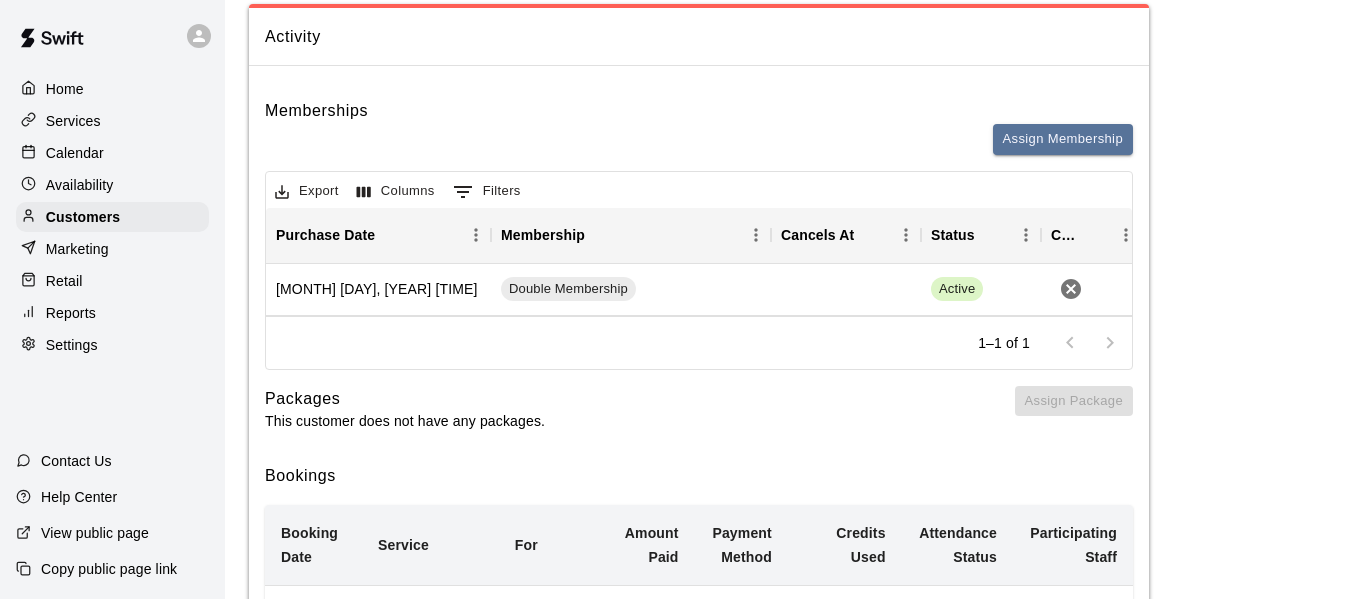 scroll, scrollTop: 164, scrollLeft: 0, axis: vertical 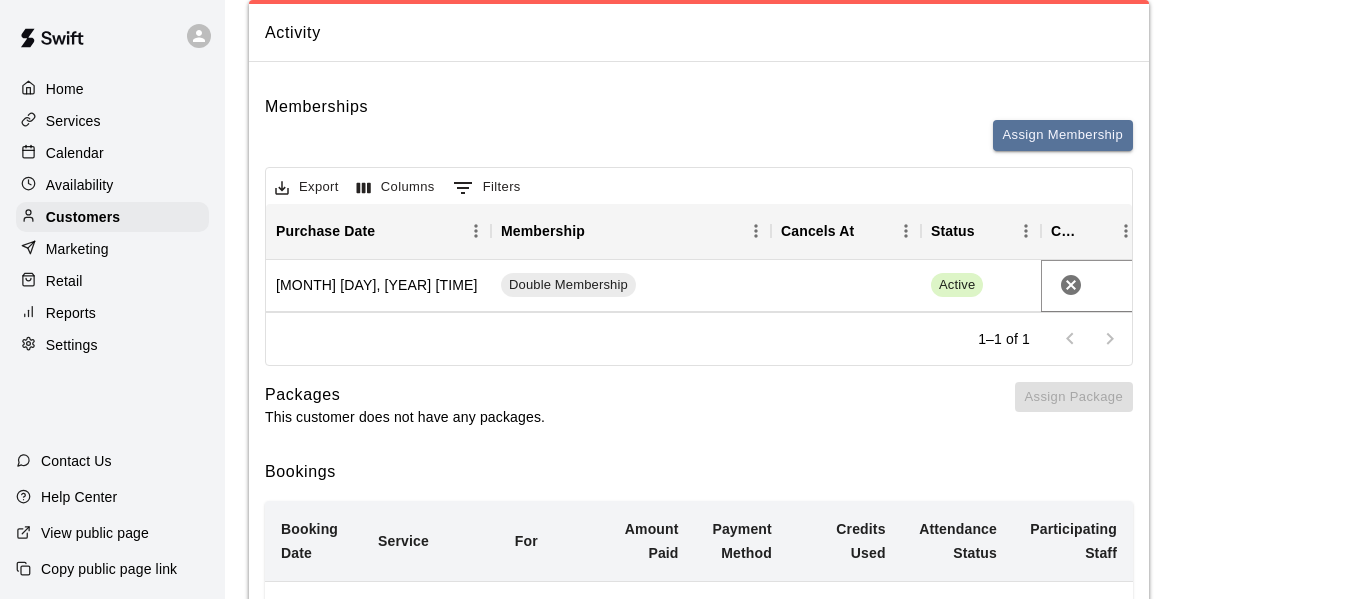 click 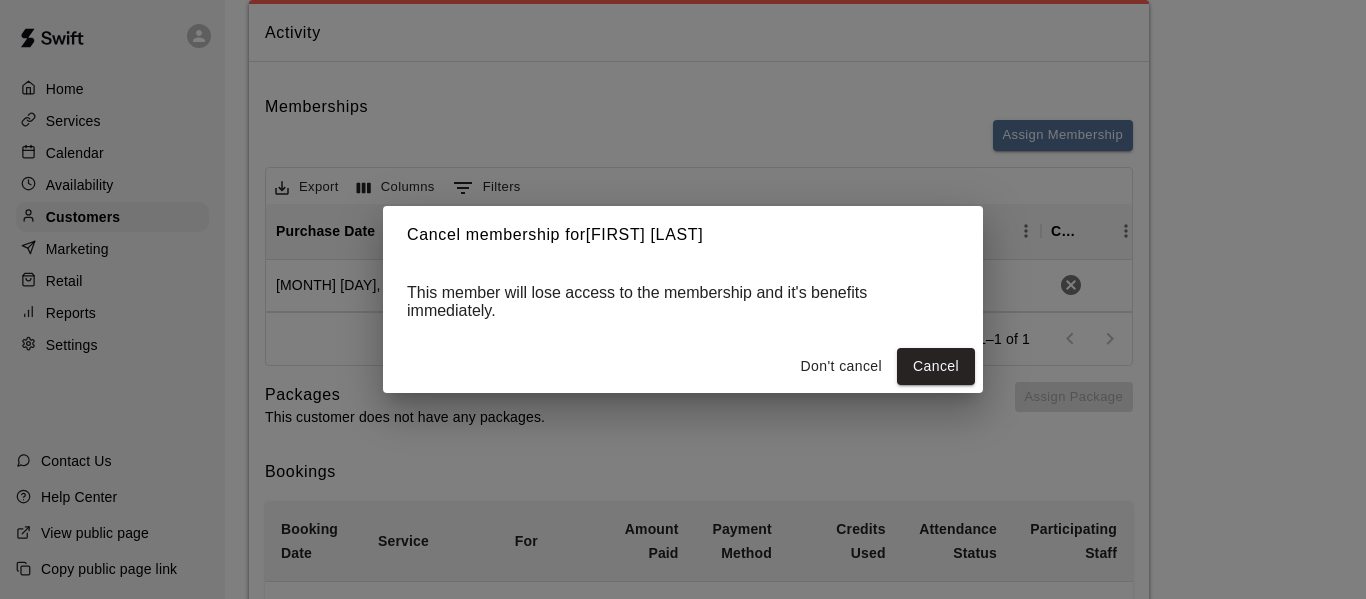 click on "Don't cancel" at bounding box center [841, 366] 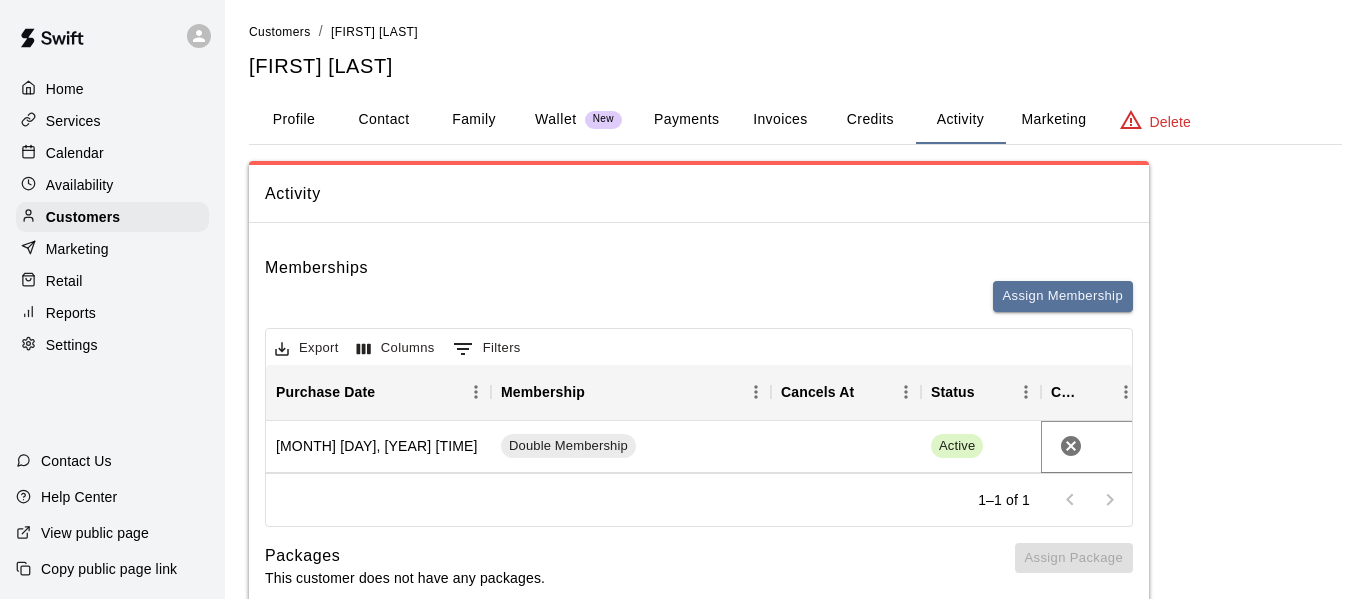 scroll, scrollTop: 0, scrollLeft: 0, axis: both 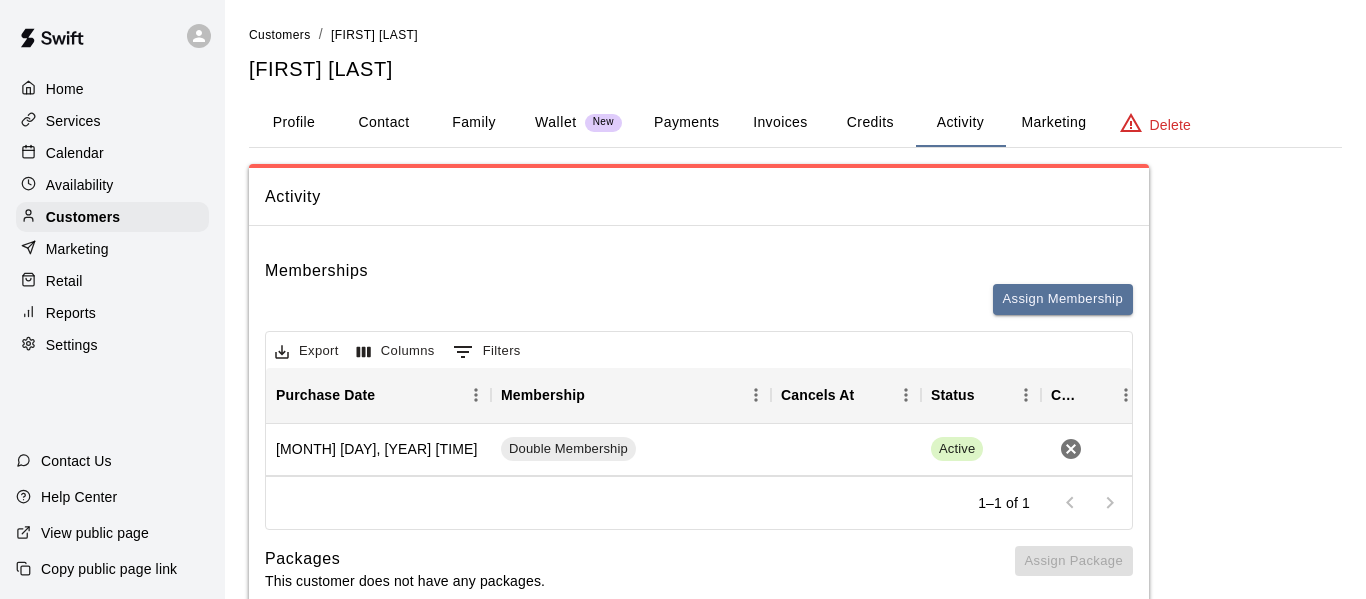 click on "Calendar" at bounding box center (112, 153) 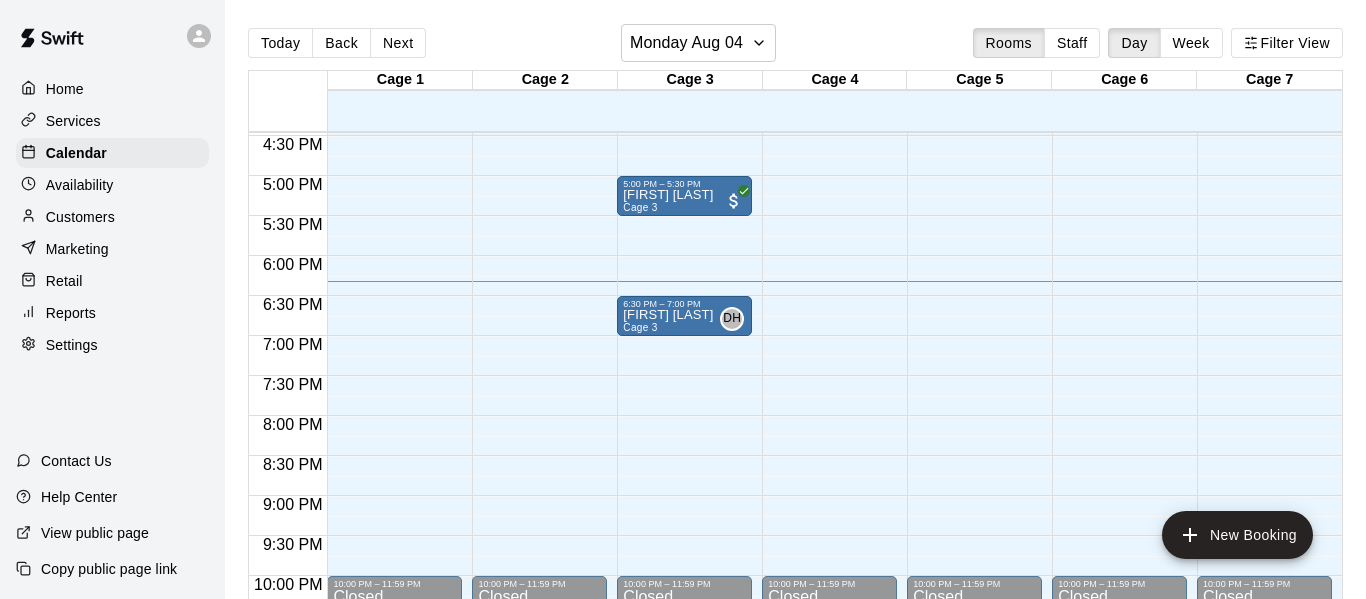 scroll, scrollTop: 1319, scrollLeft: 0, axis: vertical 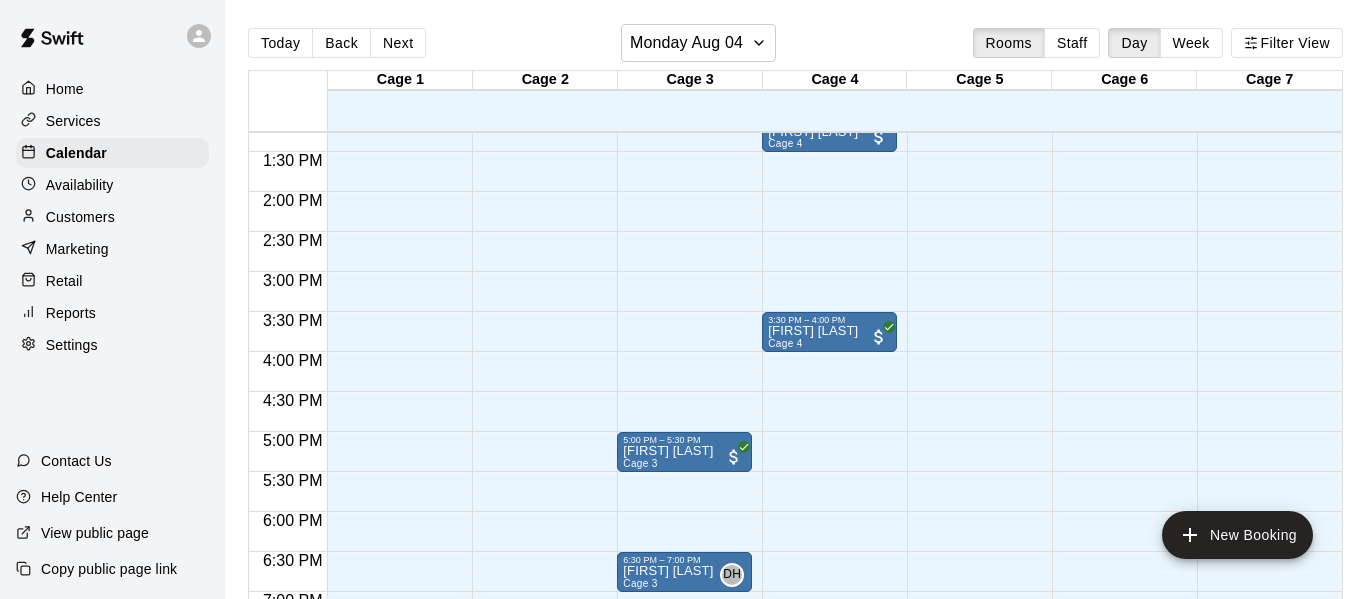 click on "Marketing" at bounding box center (77, 249) 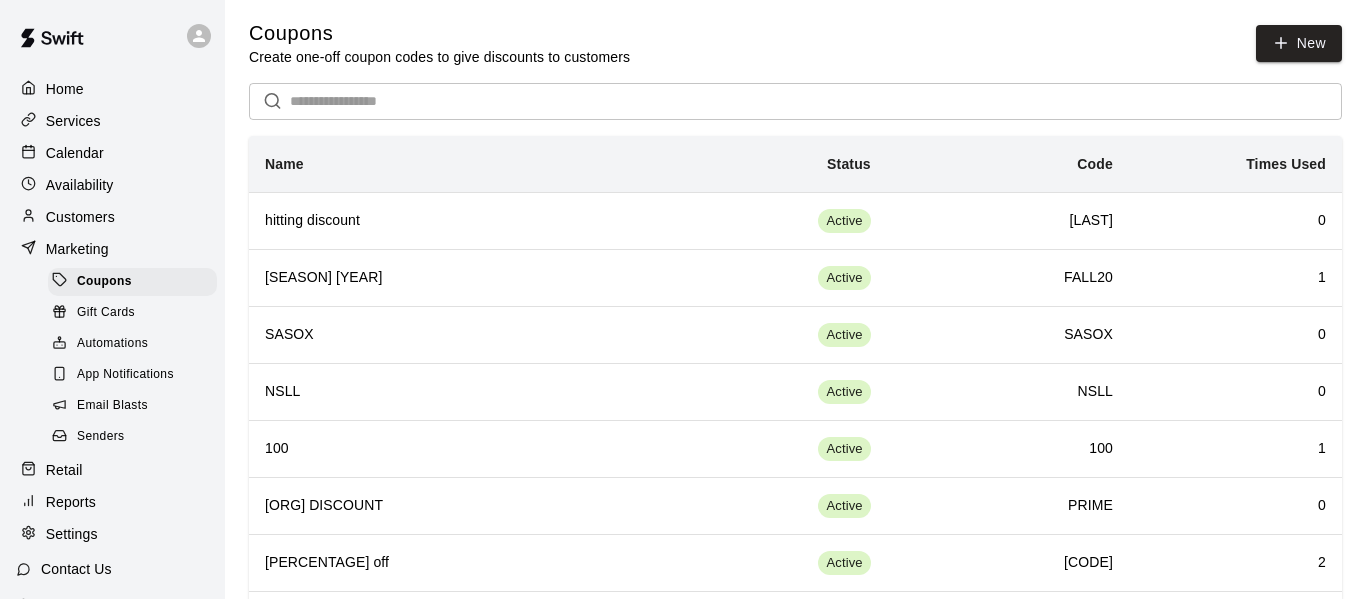 scroll, scrollTop: 0, scrollLeft: 0, axis: both 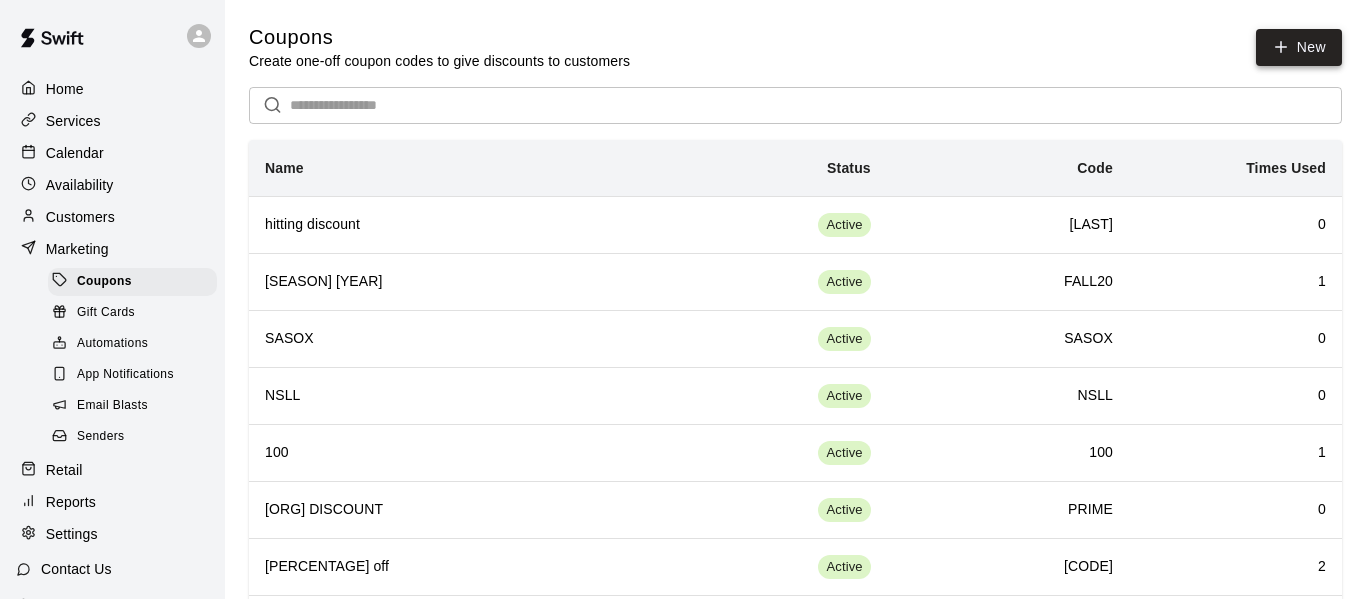 click on "New" at bounding box center [1299, 47] 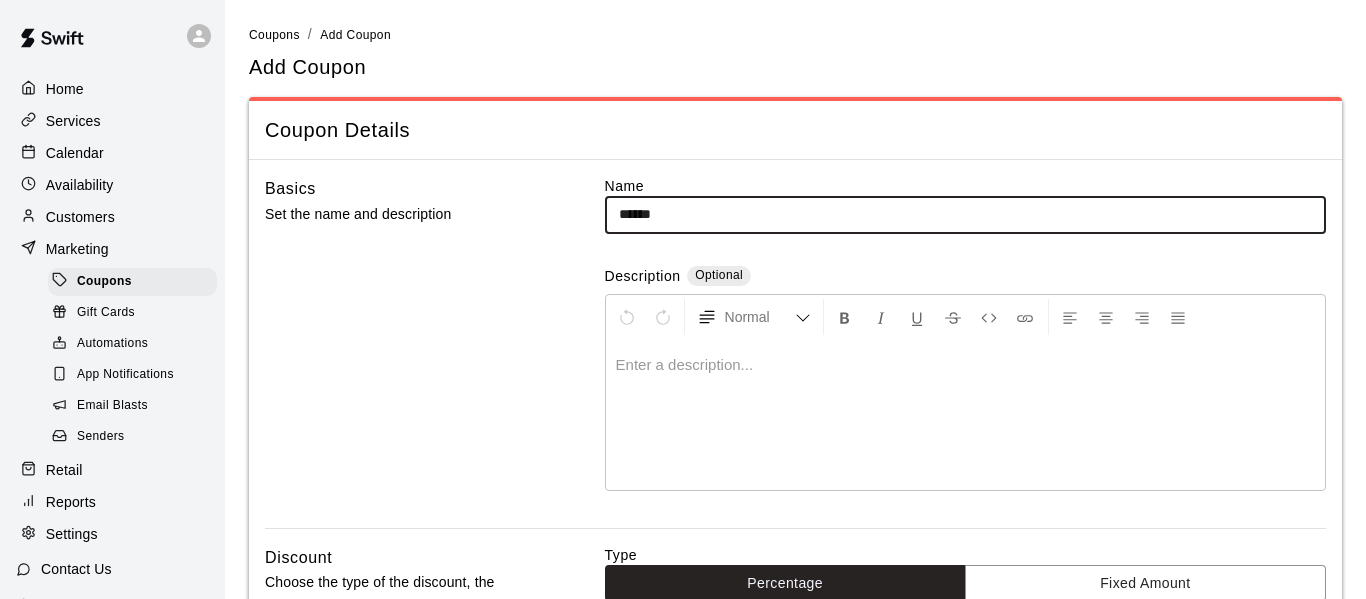 type on "******" 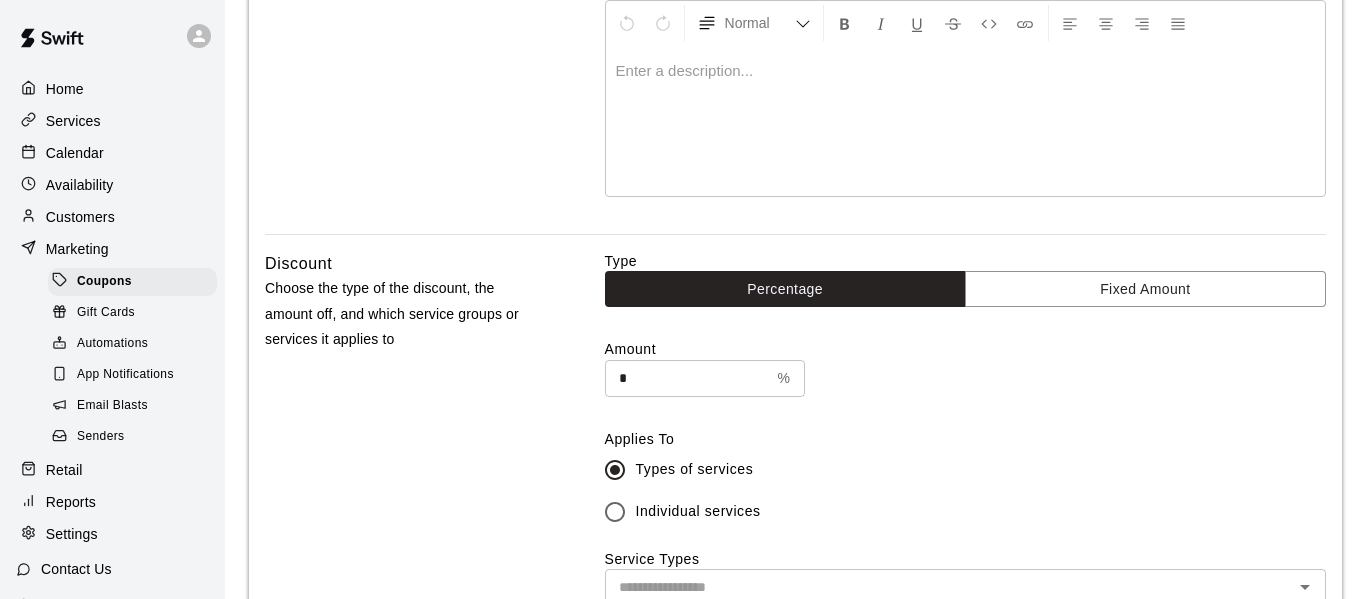 scroll, scrollTop: 303, scrollLeft: 0, axis: vertical 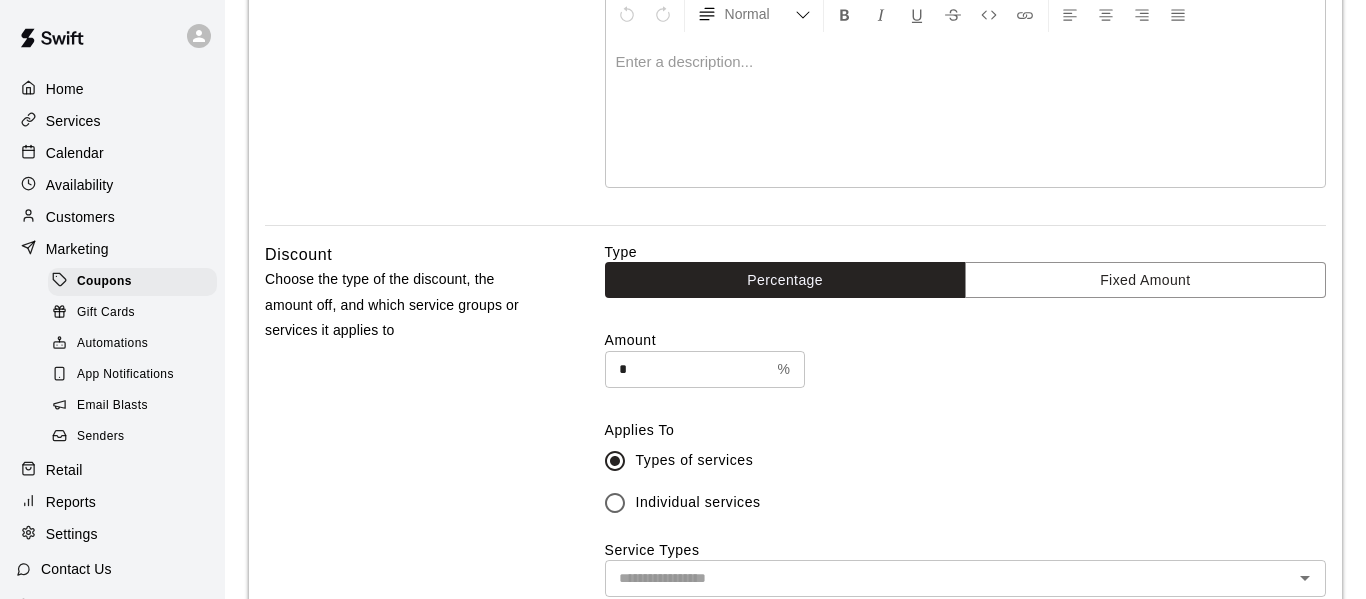 click on "Type Percentage Fixed Amount Amount * % ​ Applies To Types of services Individual services Service Types ​ Duration Once **** ​ For memberships, this determines how long this coupon will apply once
redeemed. One-off payments (ex: for rentals, lessons, classes, packages,
etc.) accept coupons with both "Once" and "Forever"
durations without any change in behaviour. You cannot change the duration once the coupon has already been used." at bounding box center (965, 511) 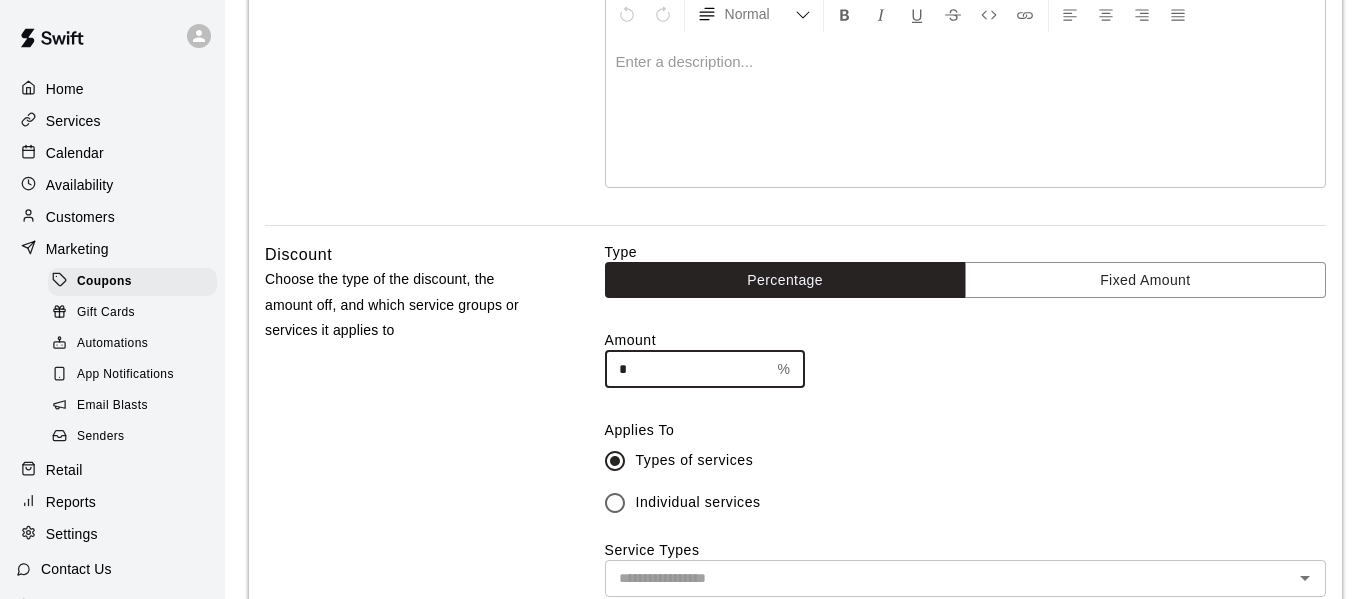 click on "*" at bounding box center [687, 369] 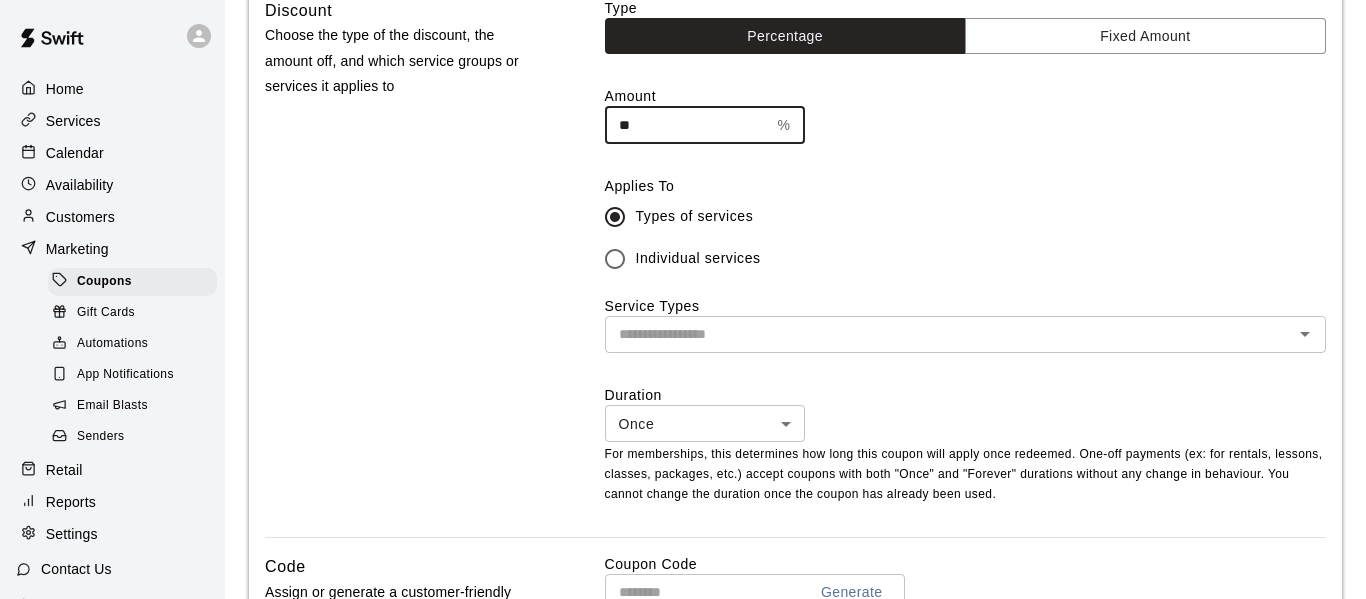 scroll, scrollTop: 548, scrollLeft: 0, axis: vertical 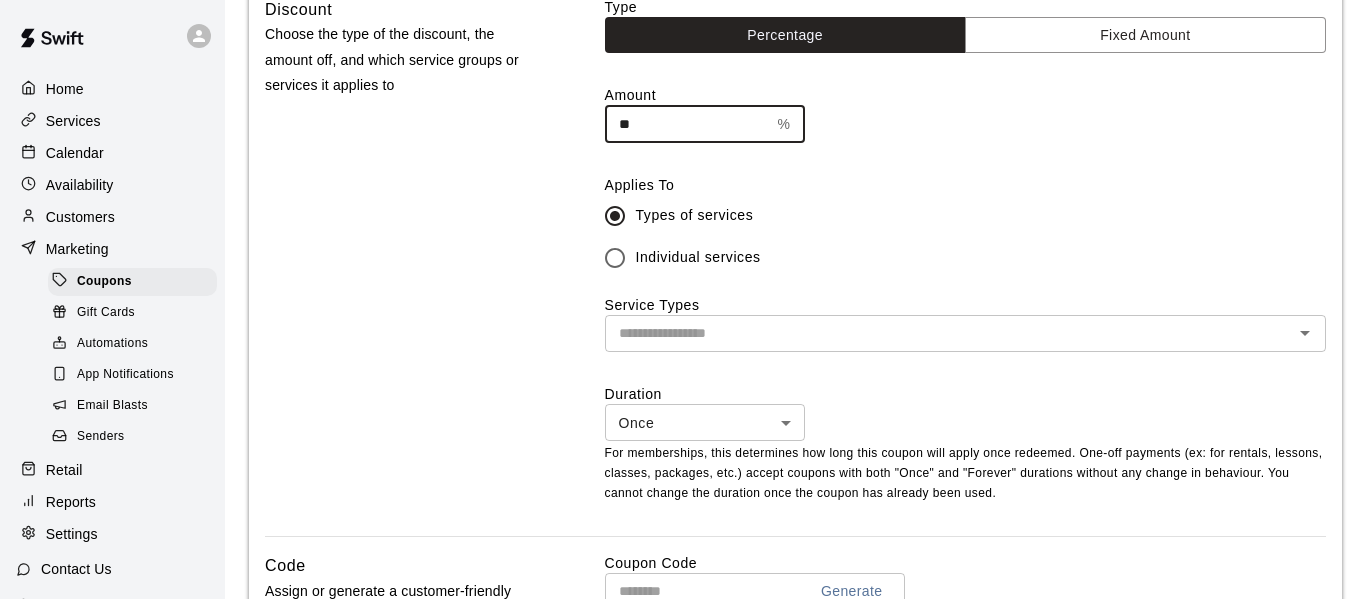 type on "**" 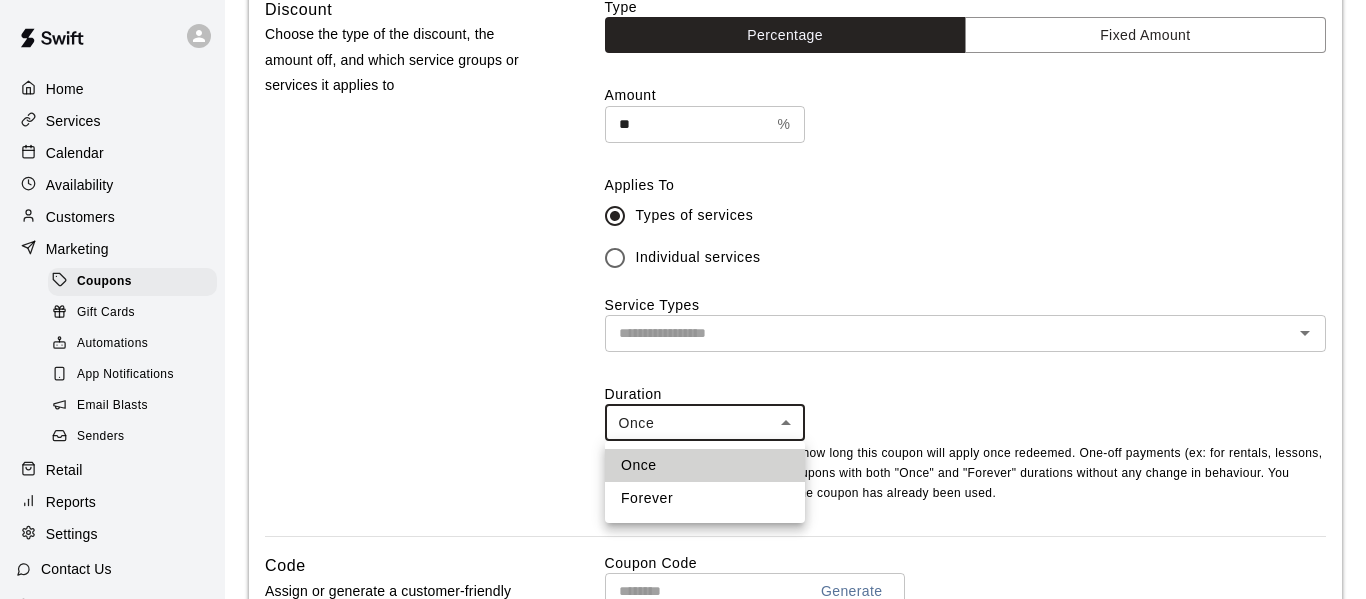 click on "Forever" at bounding box center (705, 498) 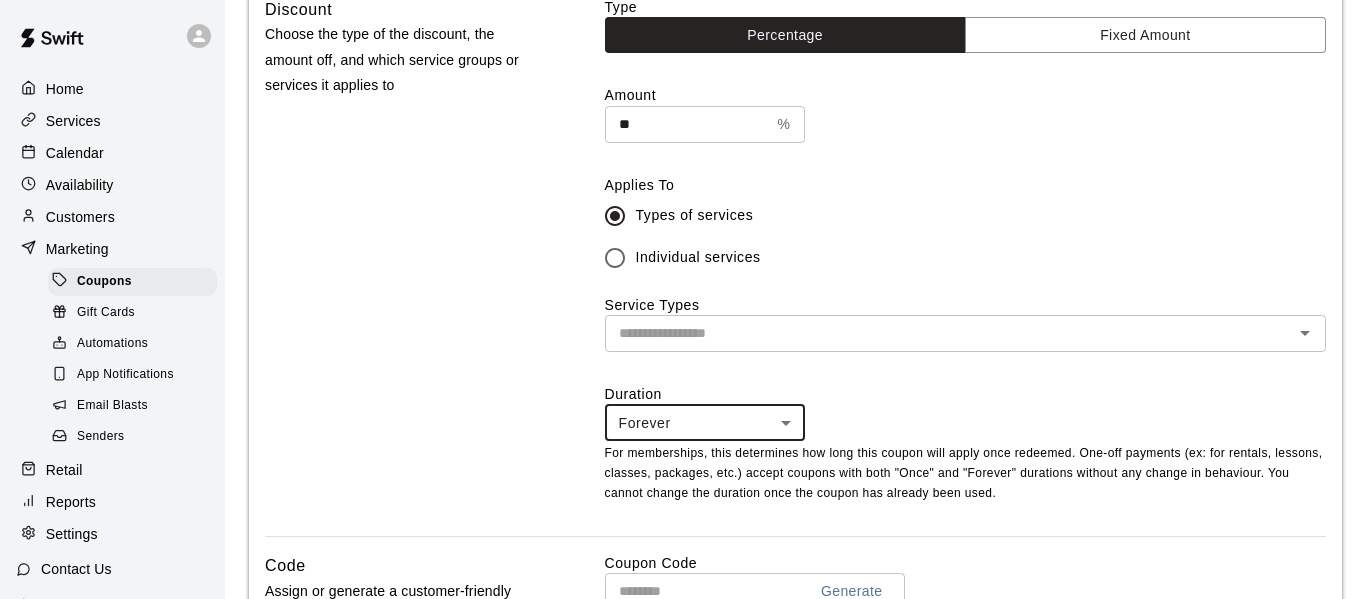 click at bounding box center (949, 333) 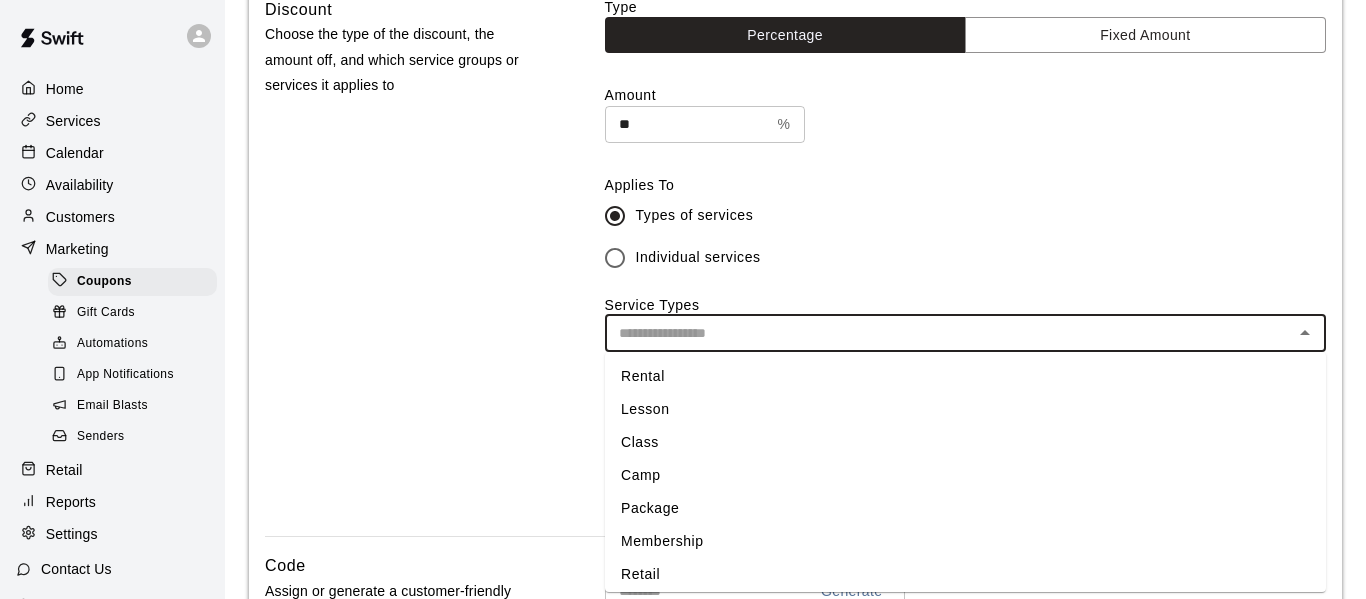 click on "Membership" at bounding box center [965, 541] 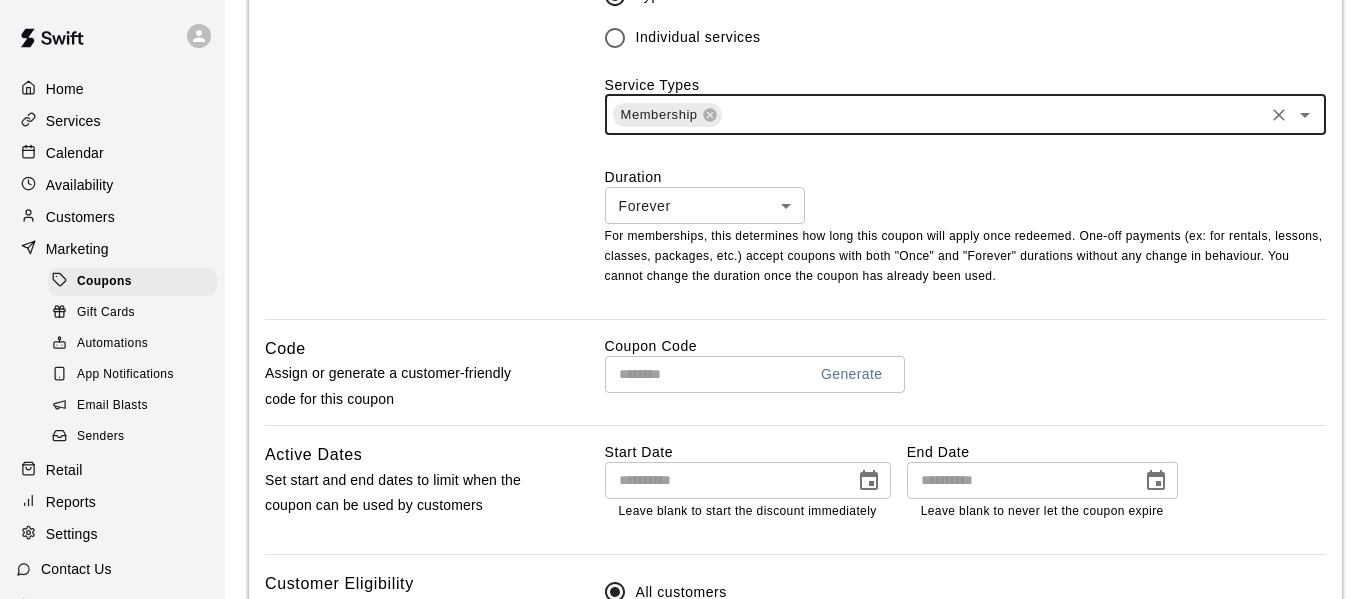 scroll, scrollTop: 795, scrollLeft: 0, axis: vertical 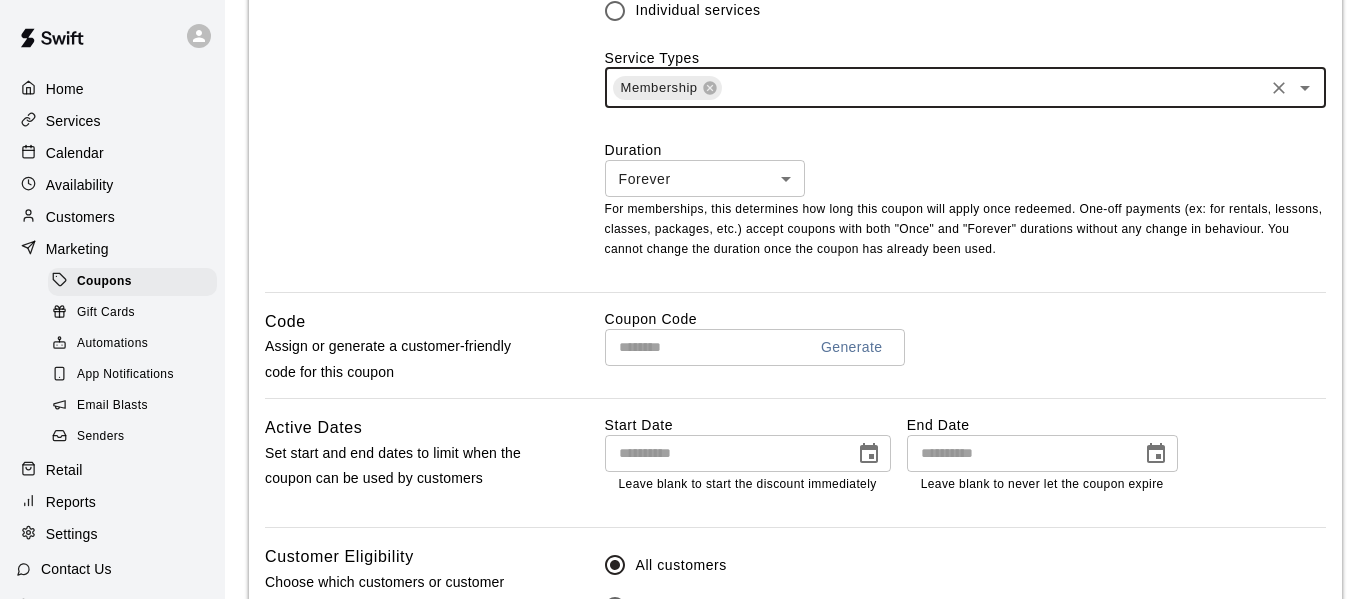 click at bounding box center (698, 347) 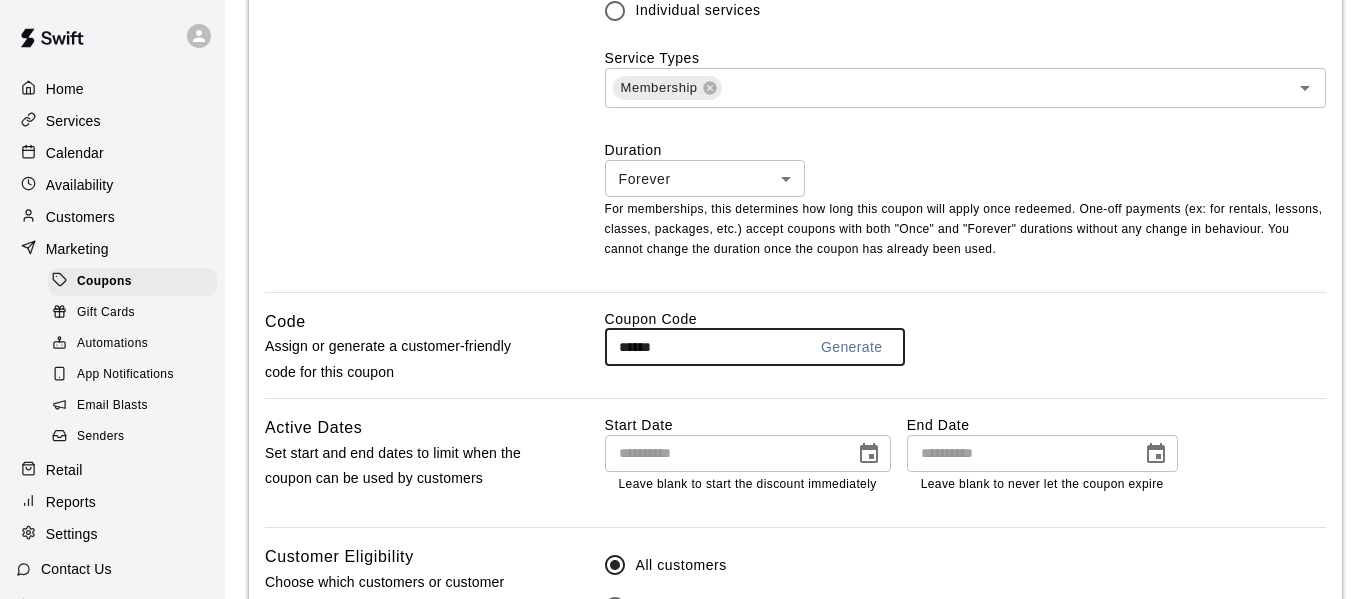 type on "******" 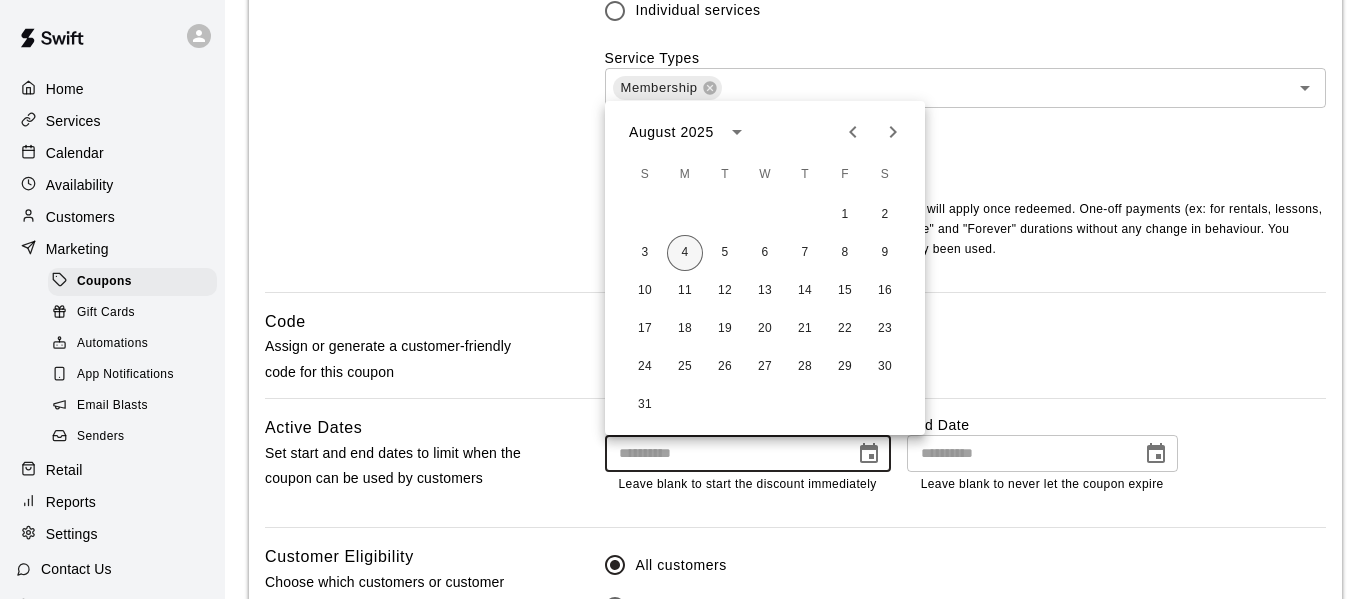 click on "4" at bounding box center [685, 253] 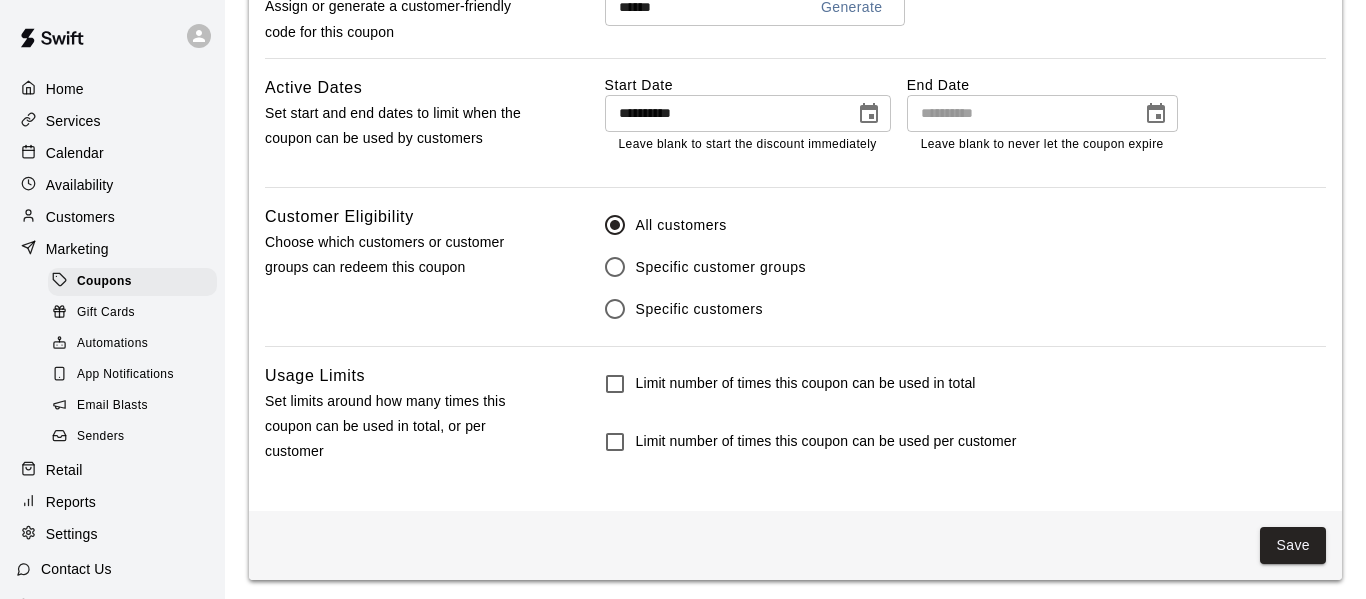 scroll, scrollTop: 1140, scrollLeft: 0, axis: vertical 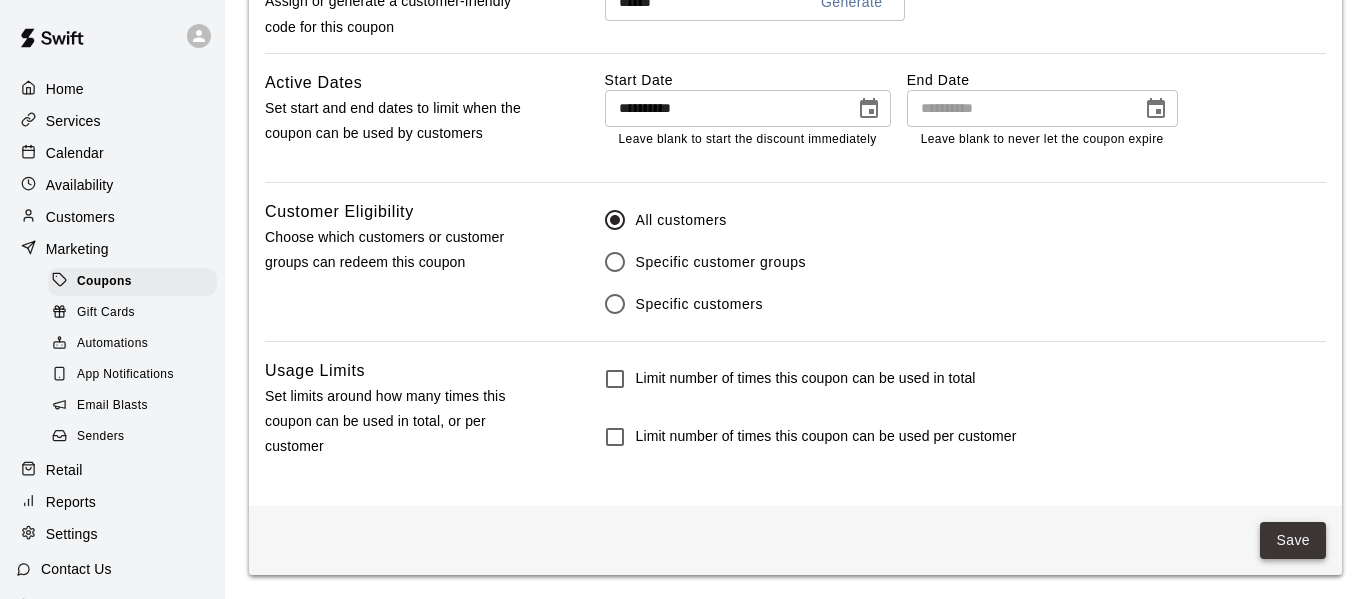 click on "Save" at bounding box center (1293, 540) 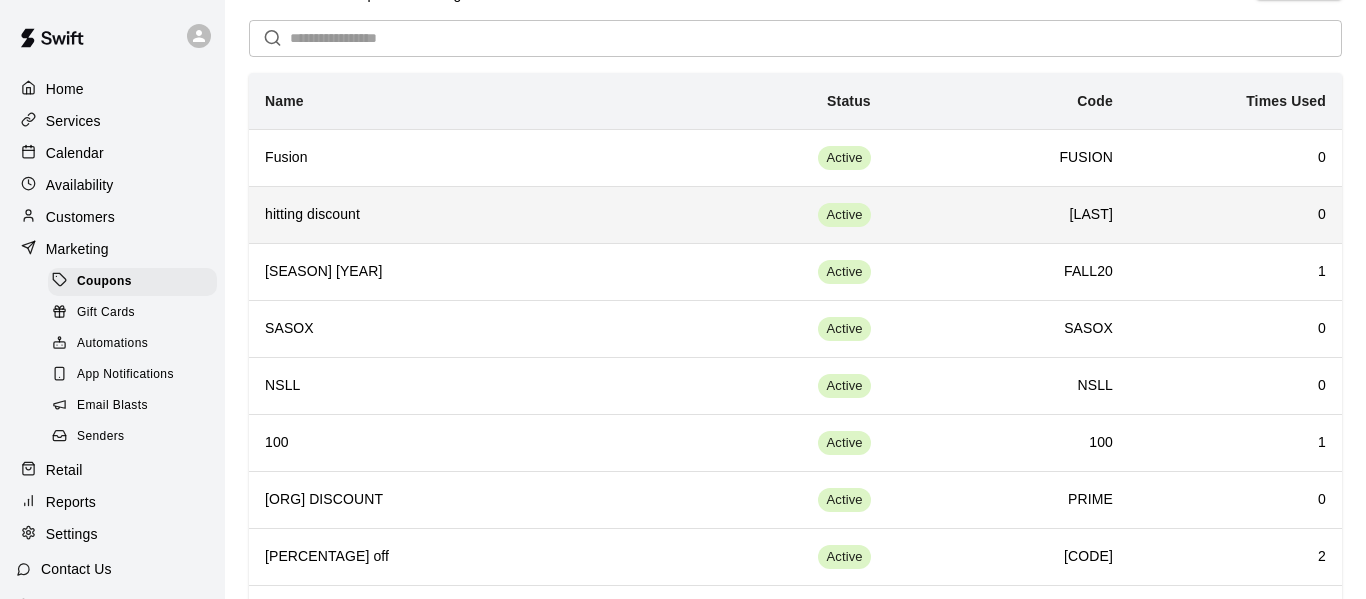 scroll, scrollTop: 0, scrollLeft: 0, axis: both 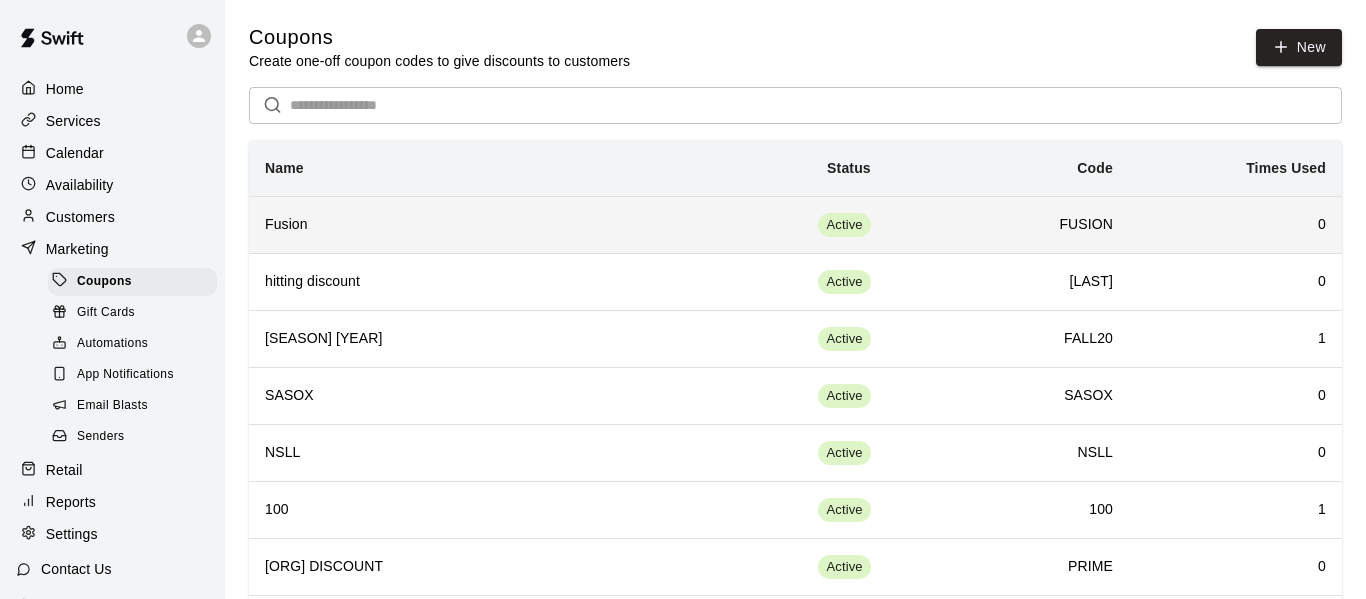 click on "Fusion" at bounding box center (475, 225) 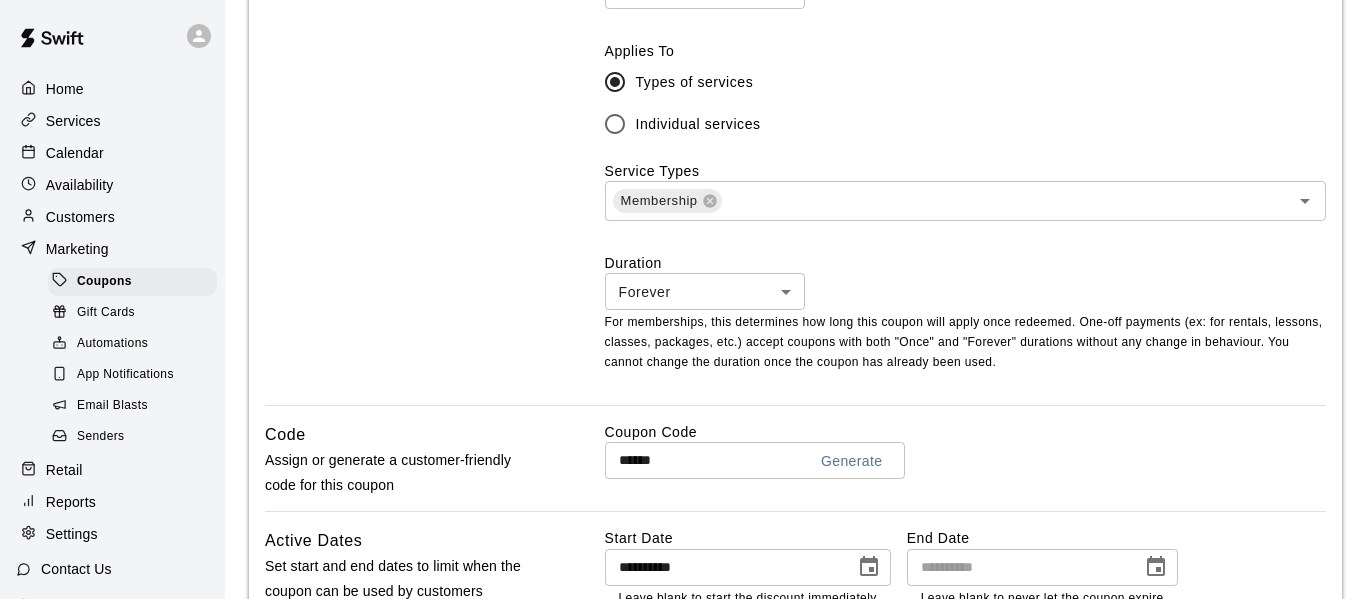 scroll, scrollTop: 724, scrollLeft: 0, axis: vertical 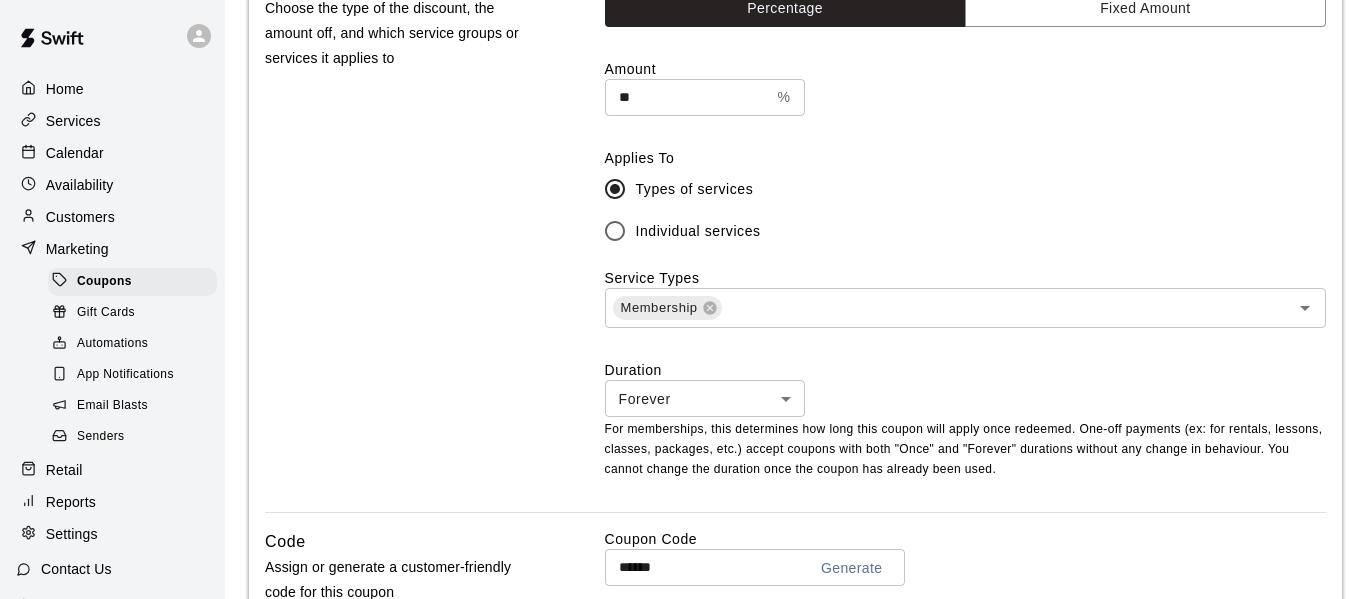 click on "Services" at bounding box center (112, 121) 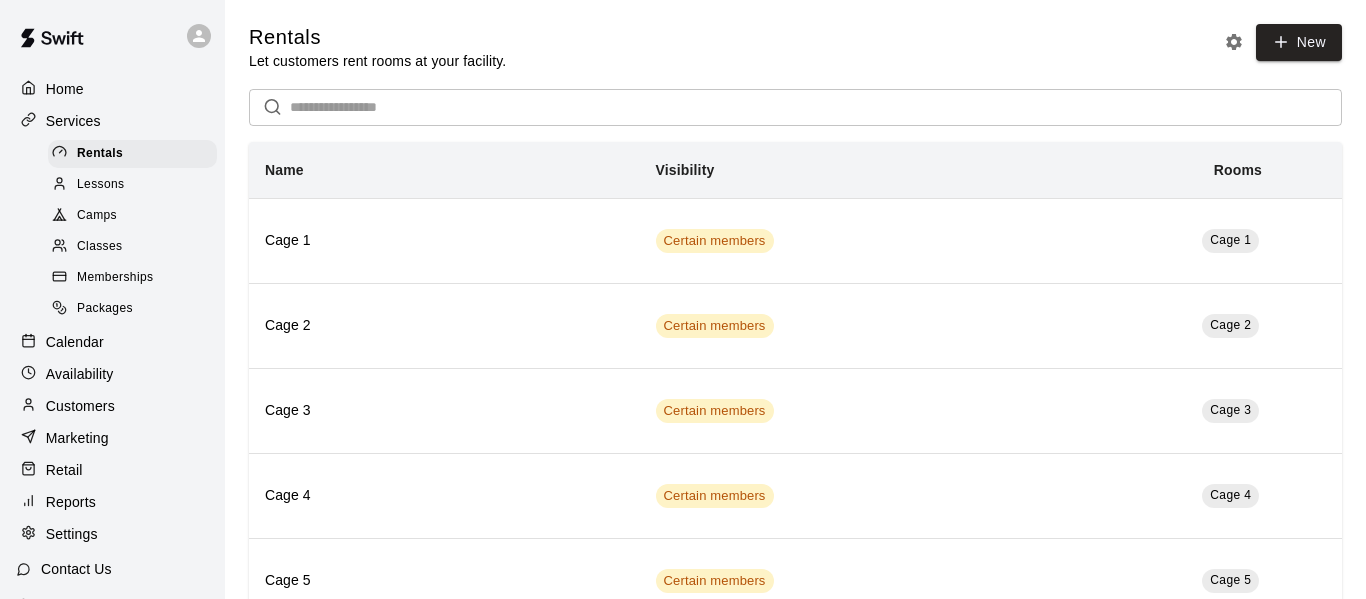 click on "Memberships" at bounding box center [115, 278] 